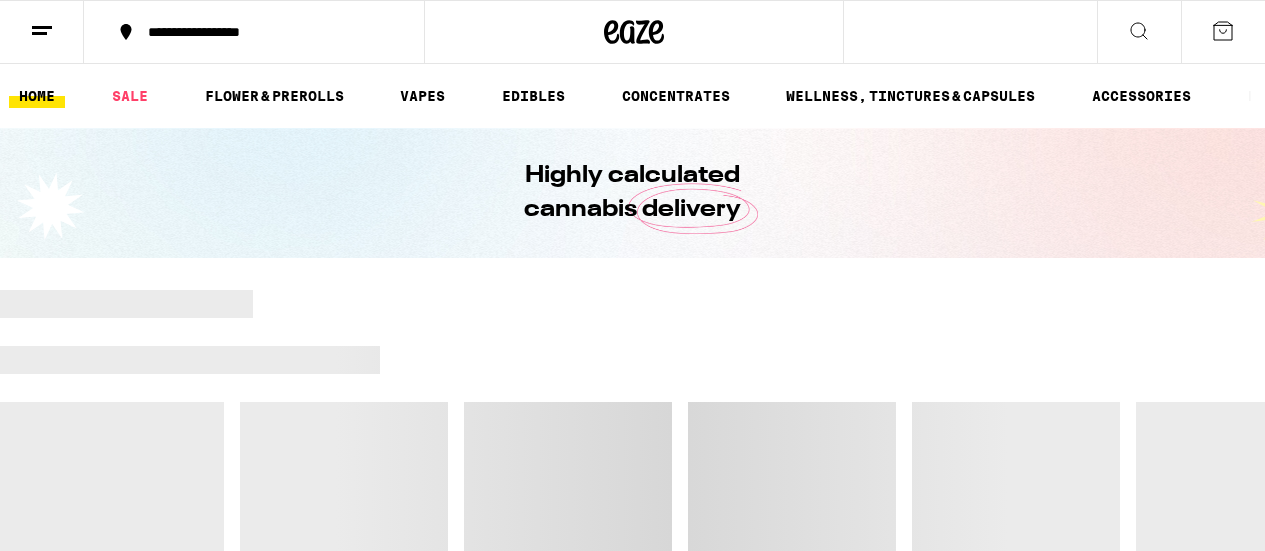 scroll, scrollTop: 400, scrollLeft: 0, axis: vertical 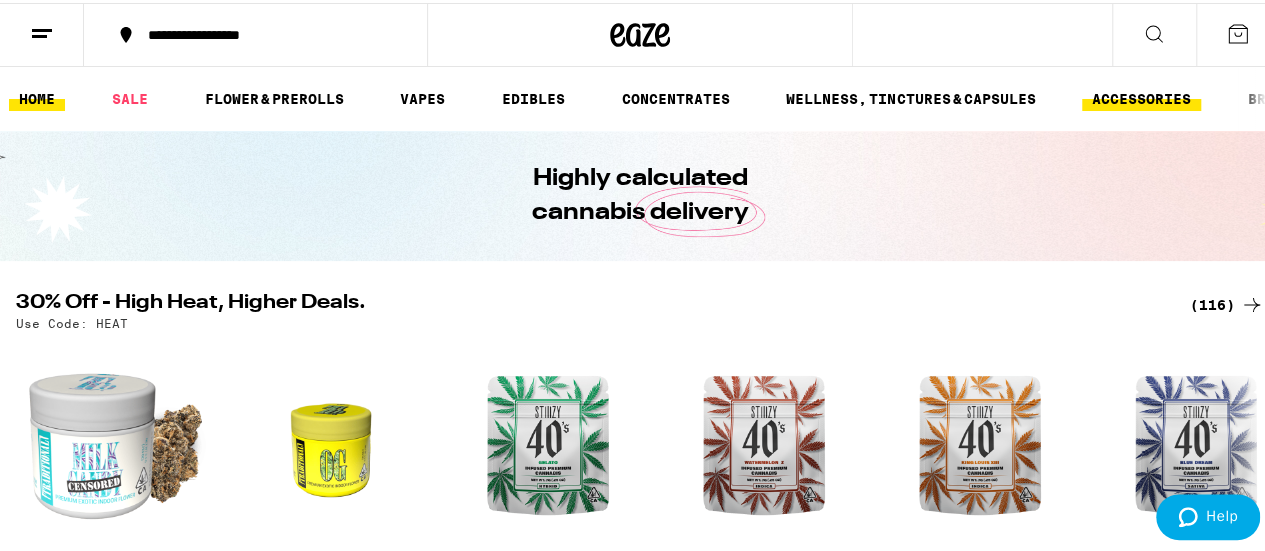 click on "ACCESSORIES" at bounding box center [1141, 96] 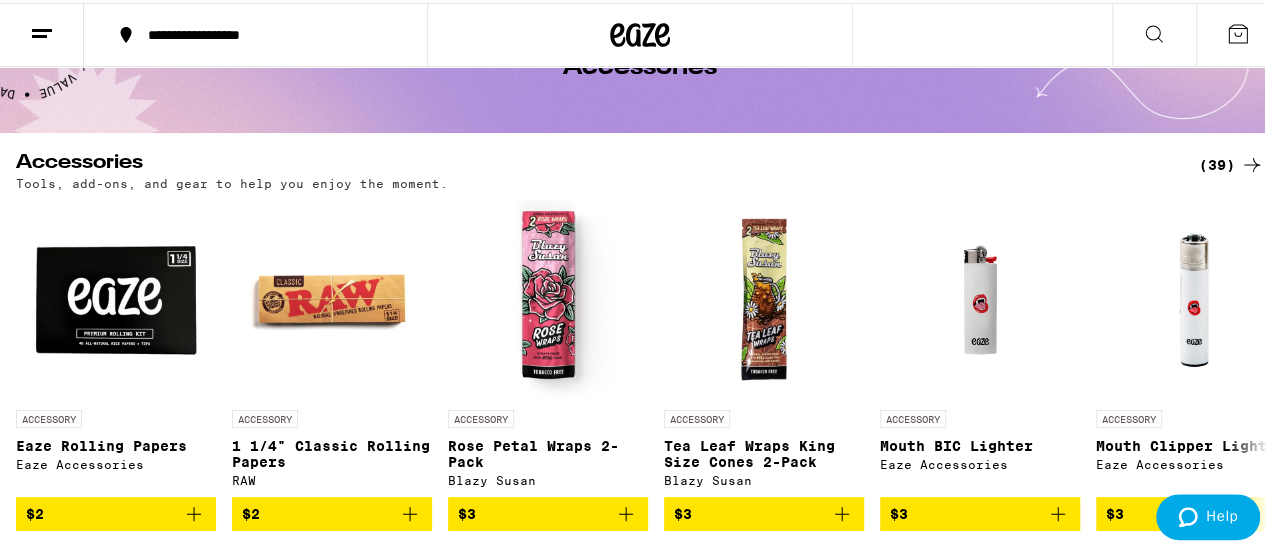 scroll, scrollTop: 93, scrollLeft: 0, axis: vertical 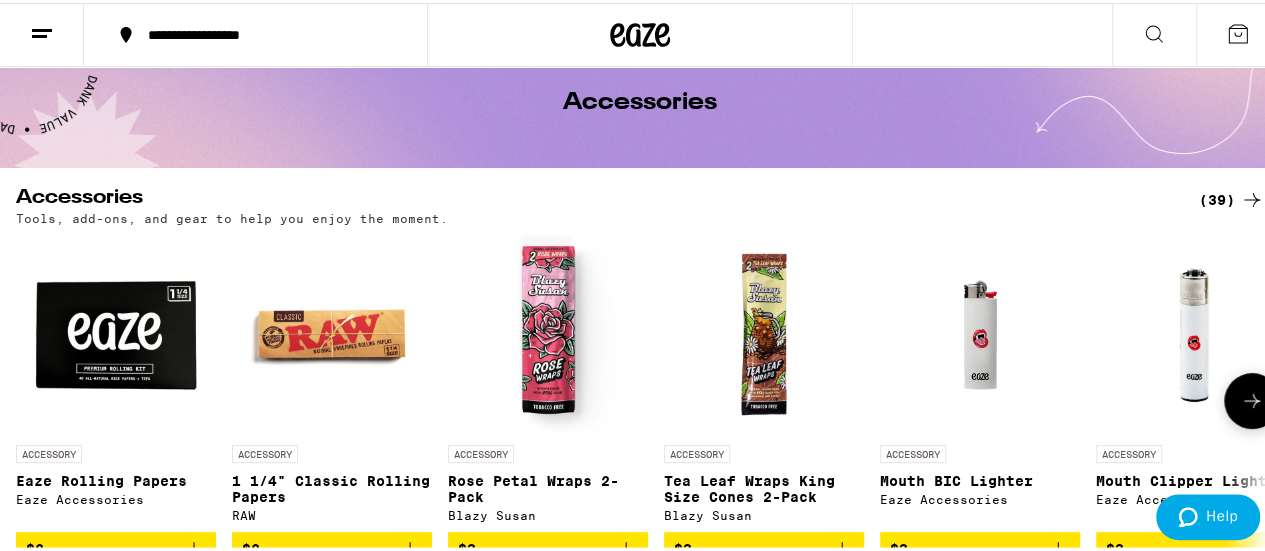 click 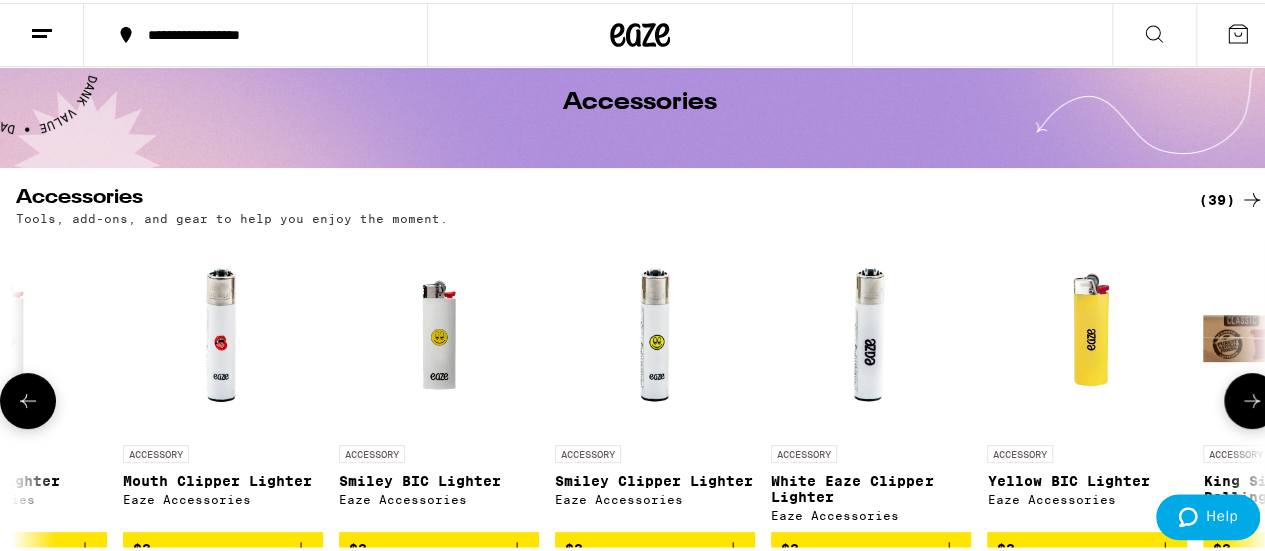 scroll, scrollTop: 0, scrollLeft: 1015, axis: horizontal 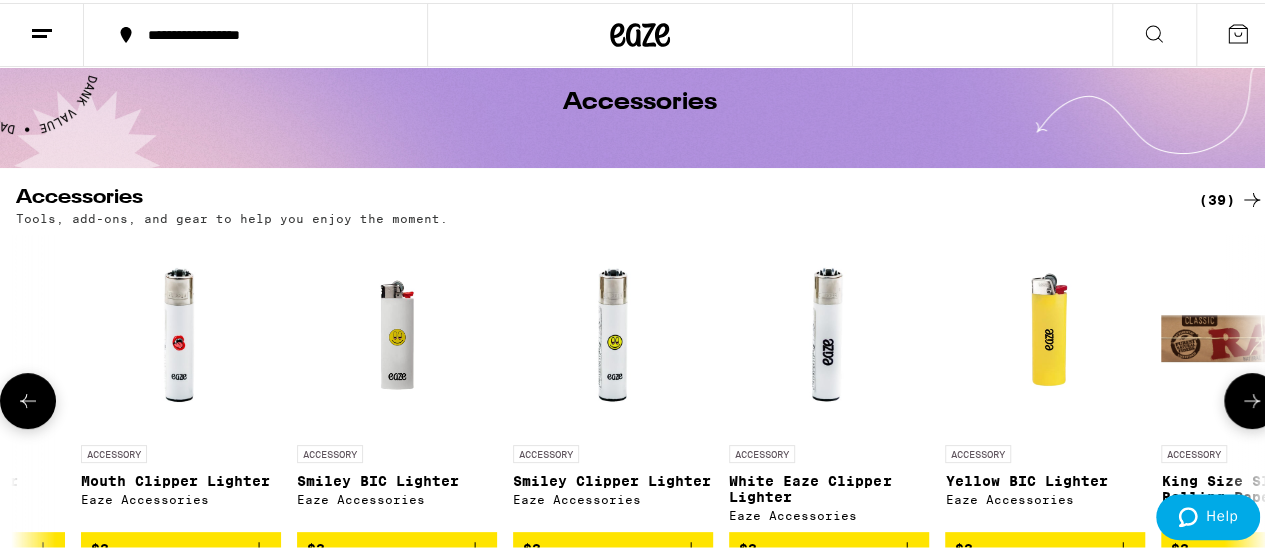 click 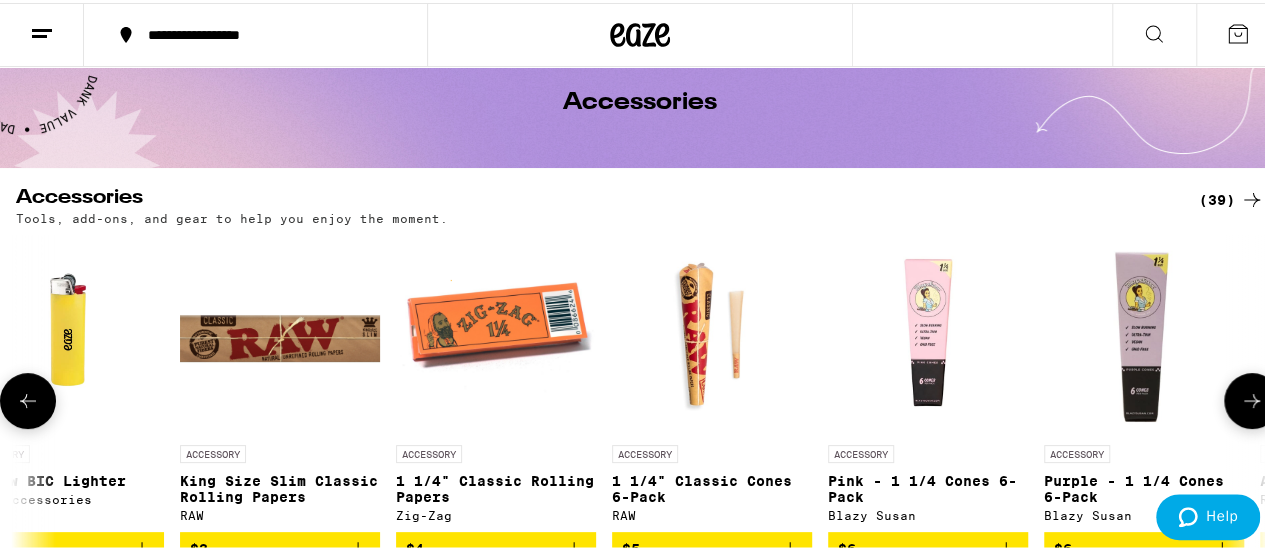 scroll, scrollTop: 0, scrollLeft: 2030, axis: horizontal 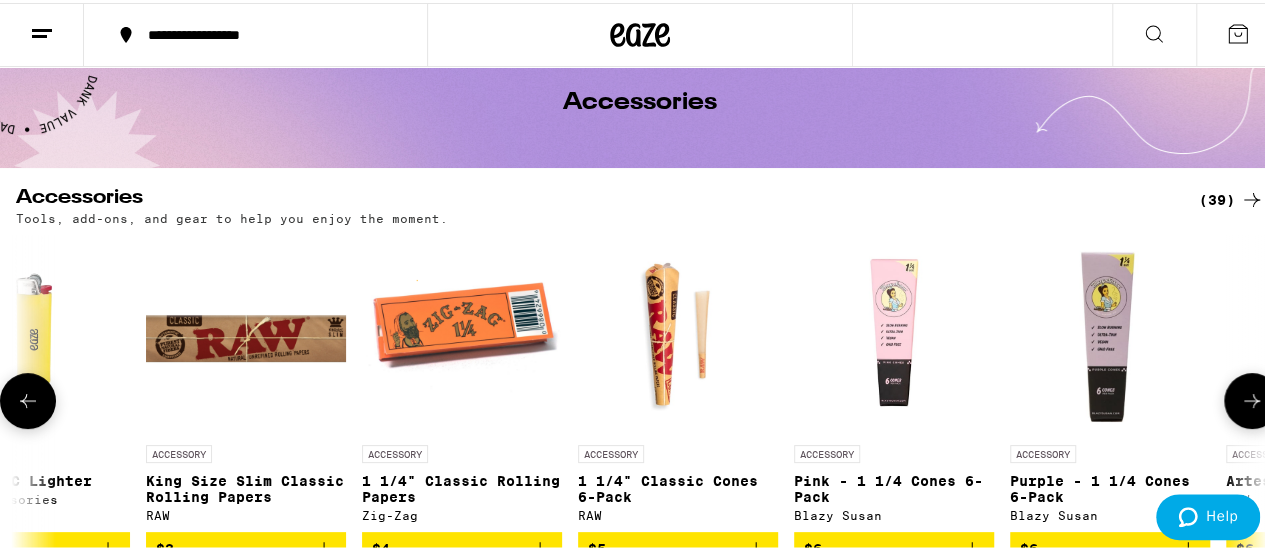 click 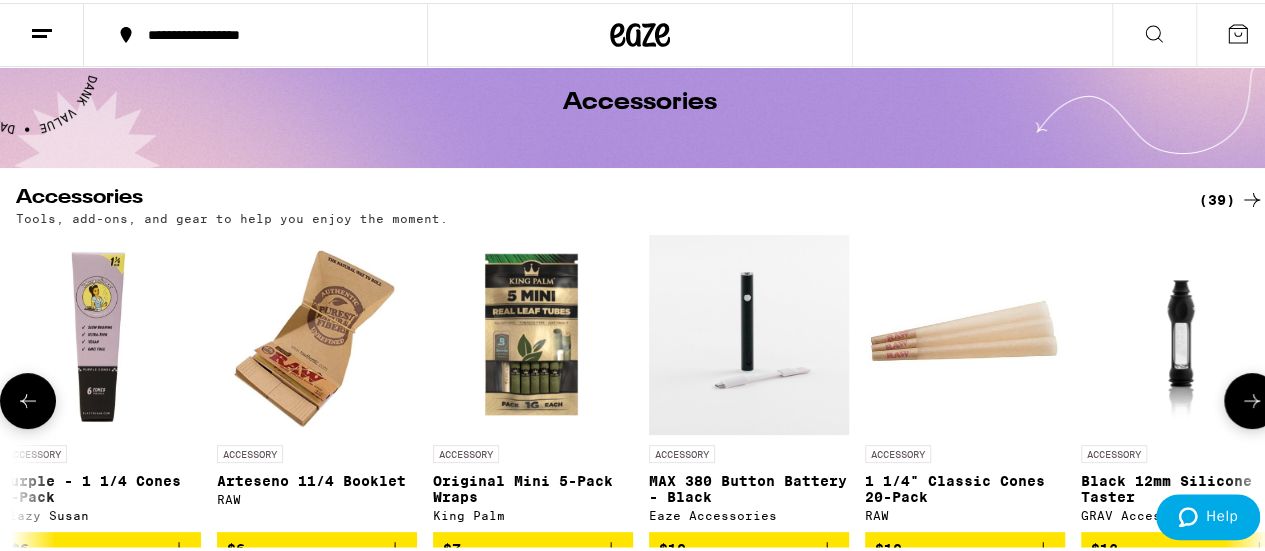 scroll, scrollTop: 0, scrollLeft: 3046, axis: horizontal 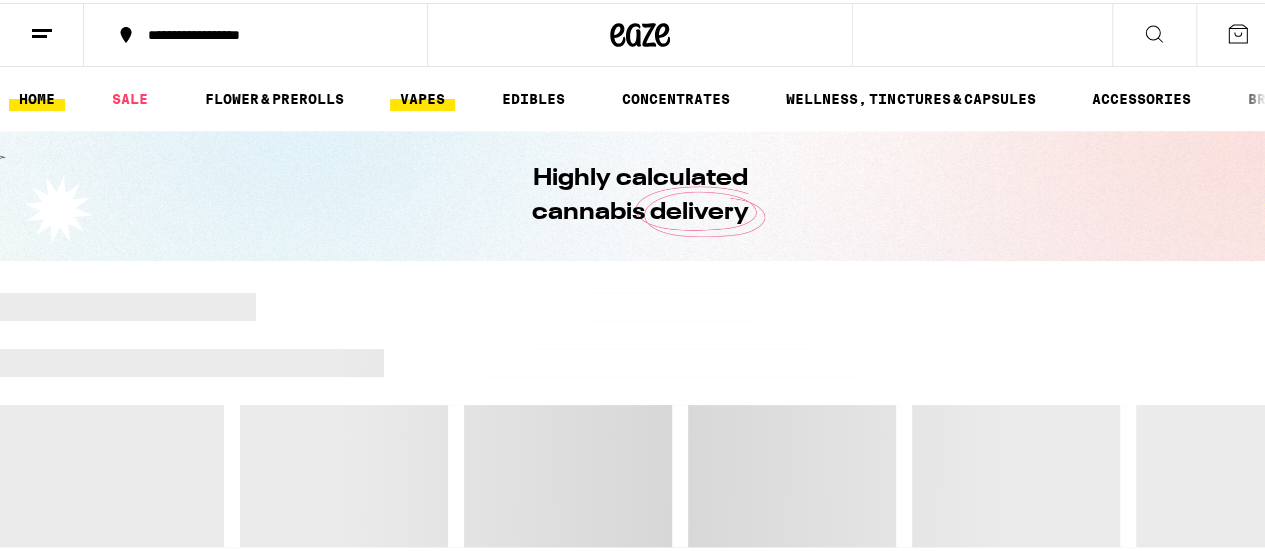 click on "VAPES" at bounding box center [422, 96] 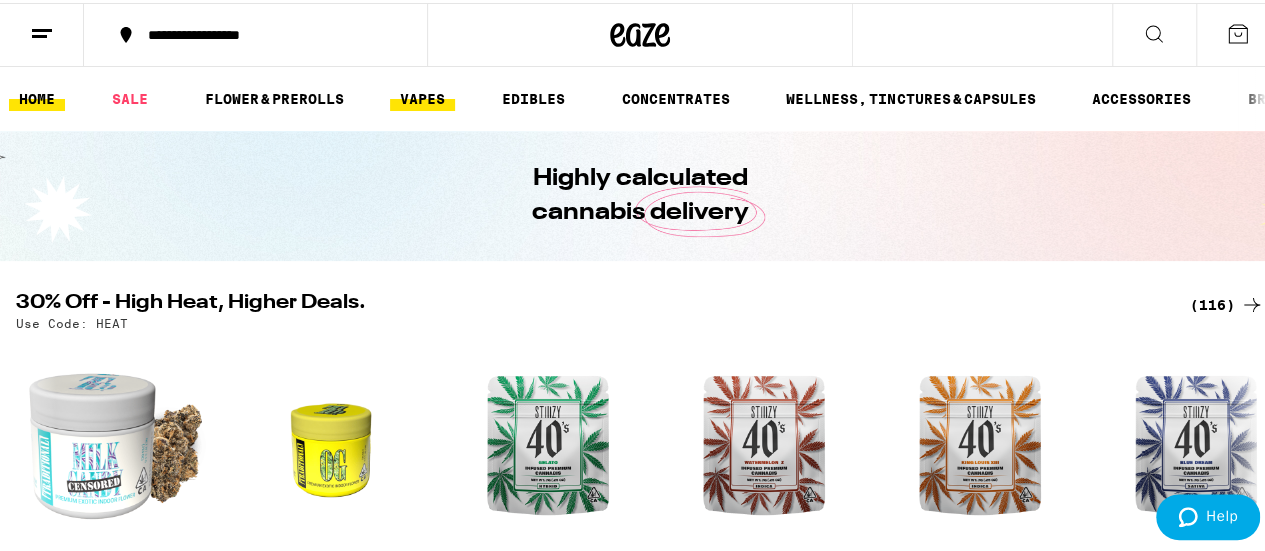 scroll, scrollTop: 700, scrollLeft: 0, axis: vertical 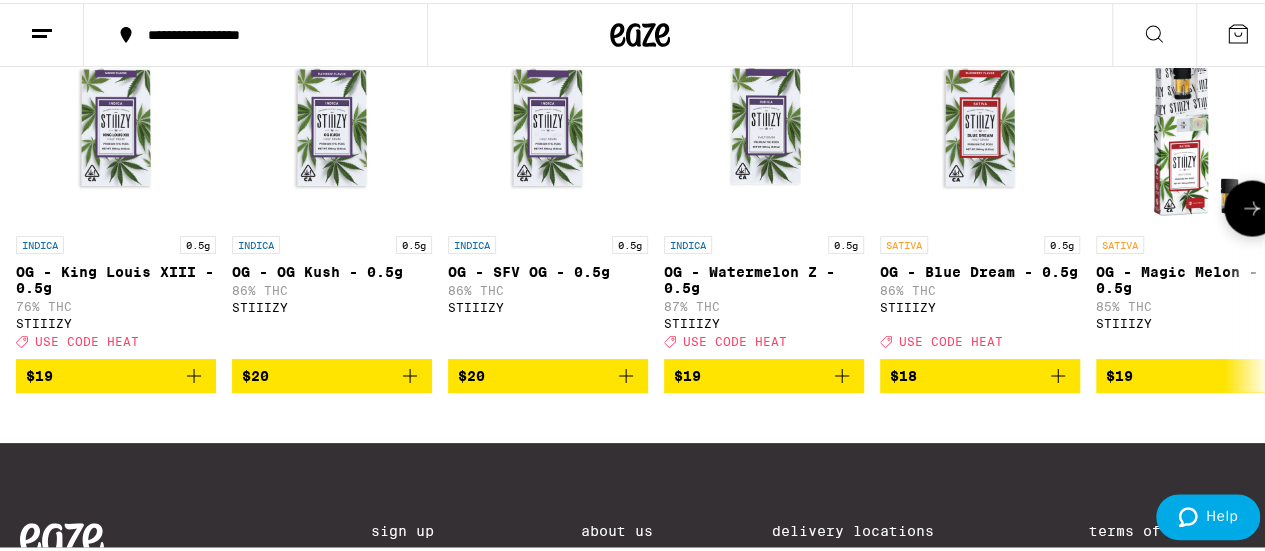 click 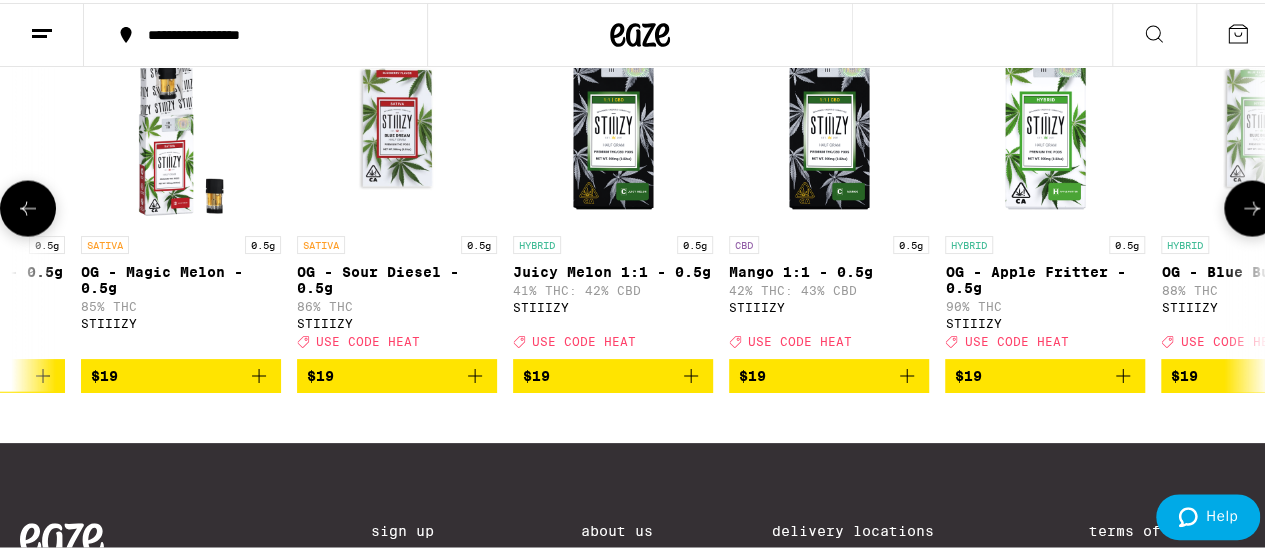 click 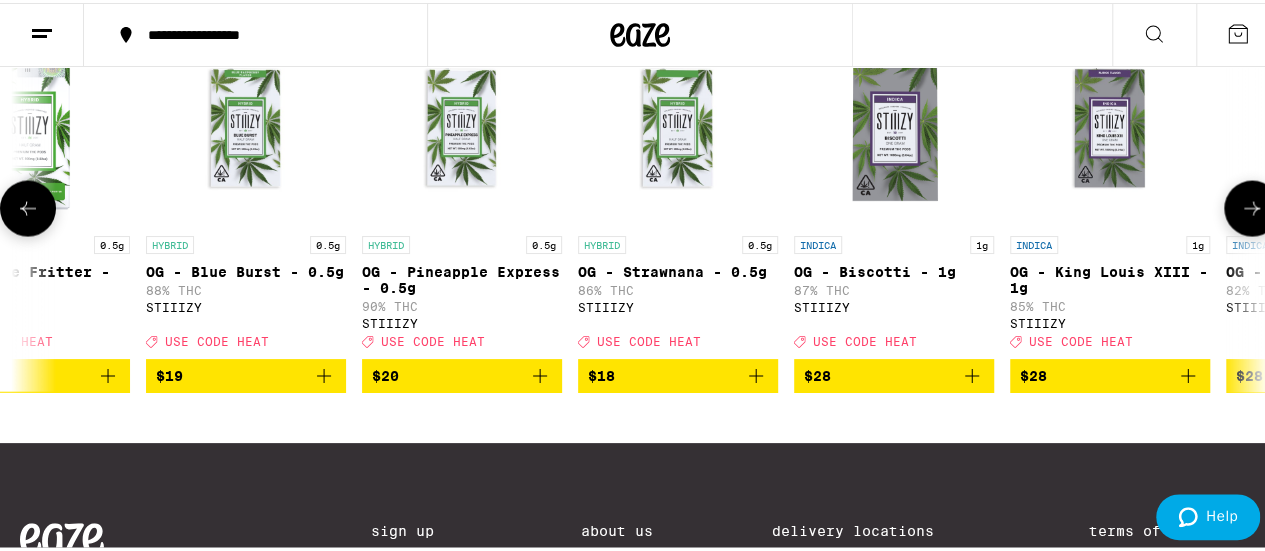 click 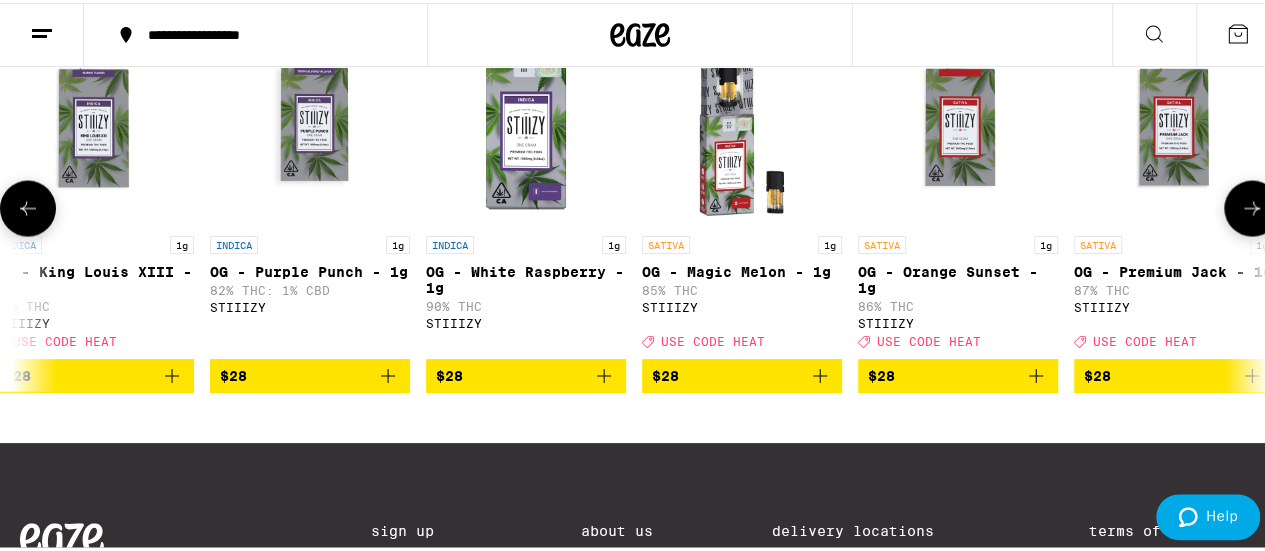 click 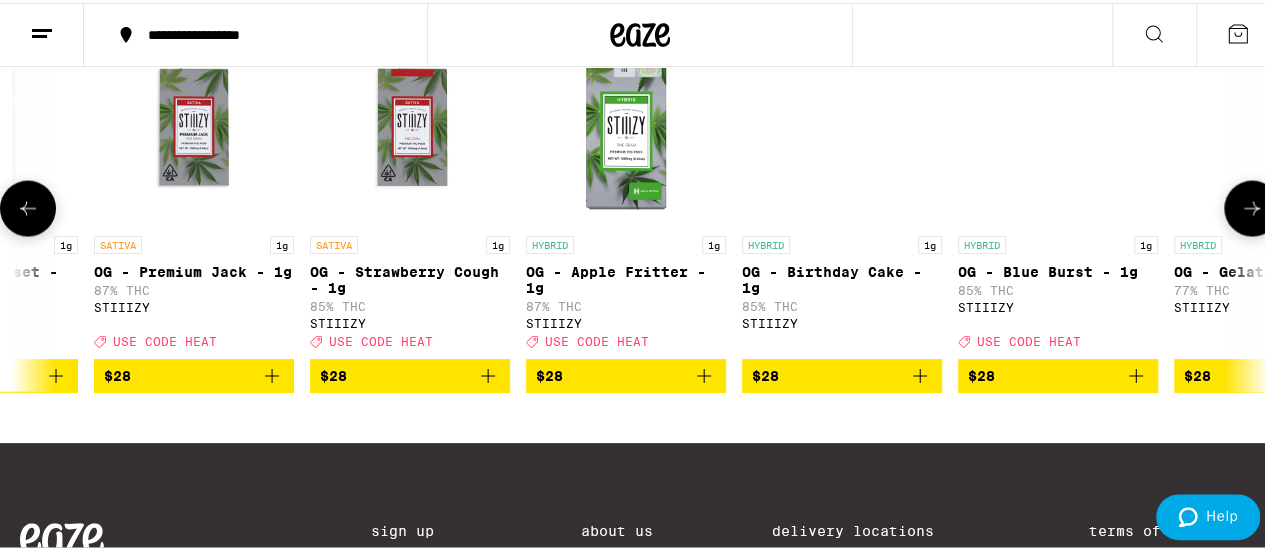scroll, scrollTop: 0, scrollLeft: 4061, axis: horizontal 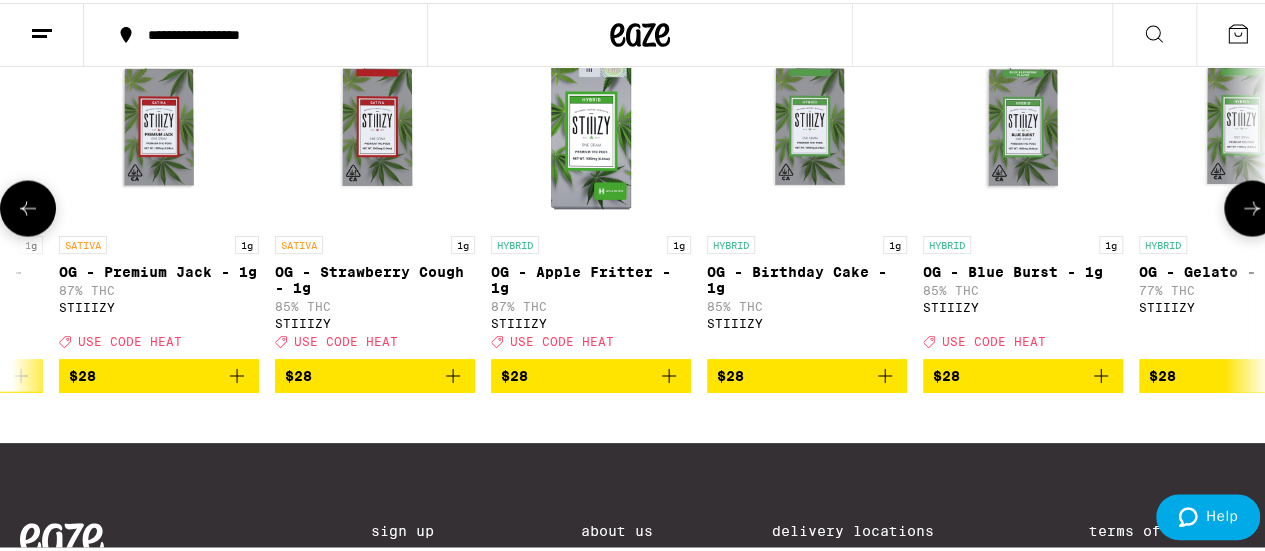 click 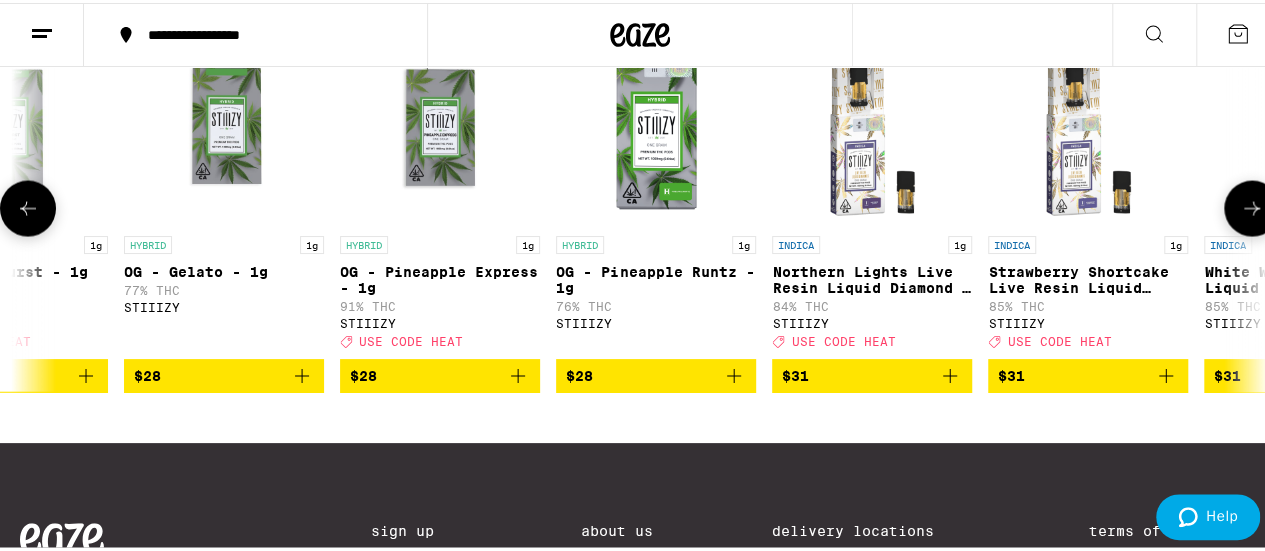 click 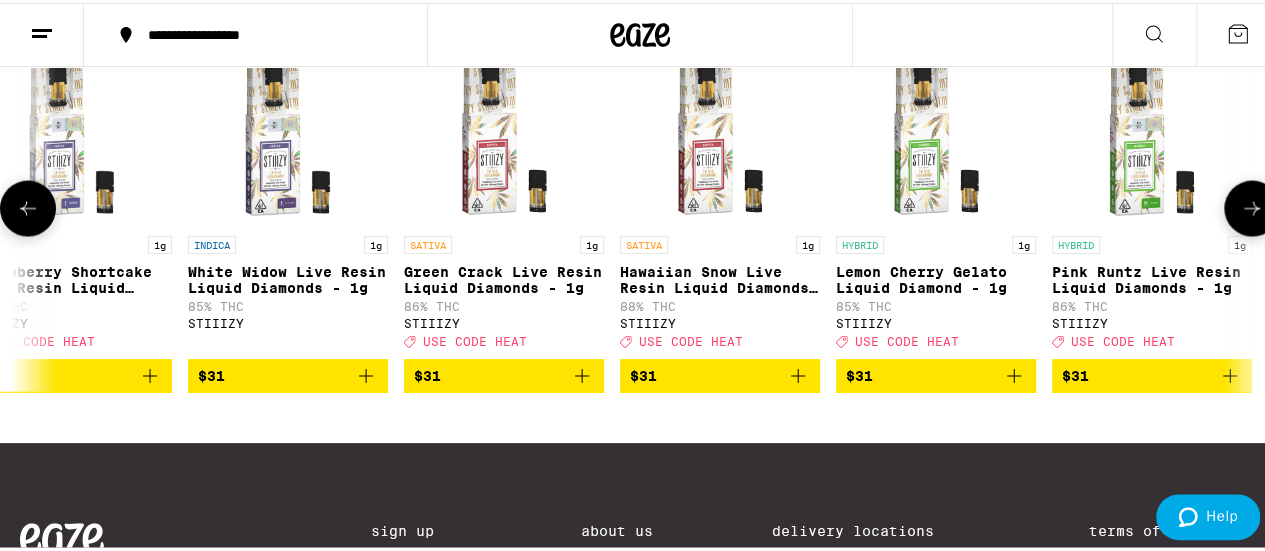 click 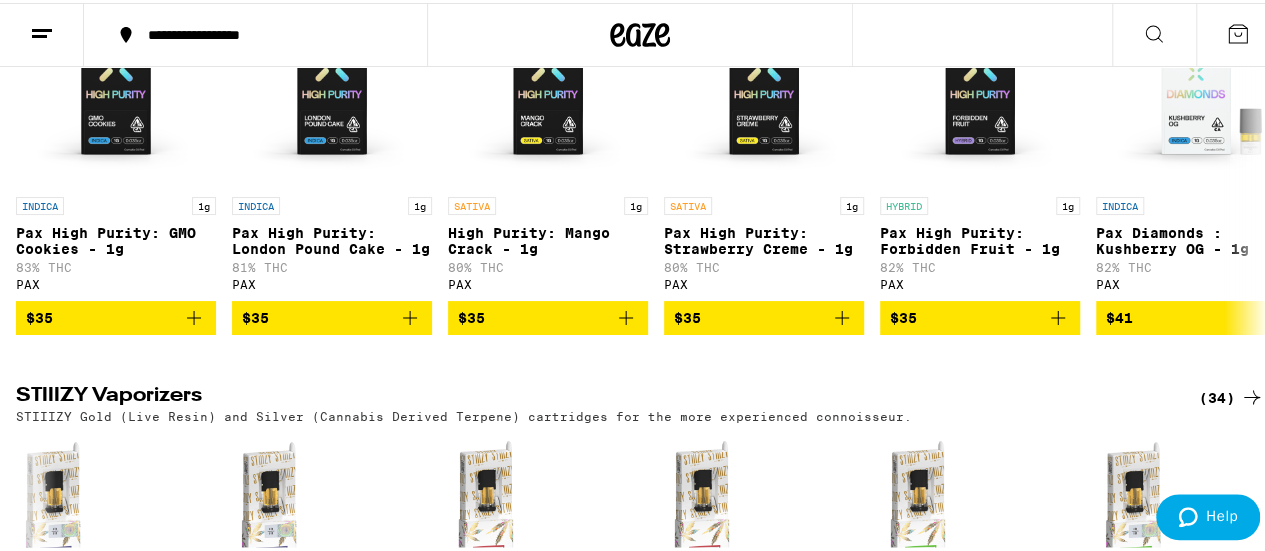 scroll, scrollTop: 1994, scrollLeft: 0, axis: vertical 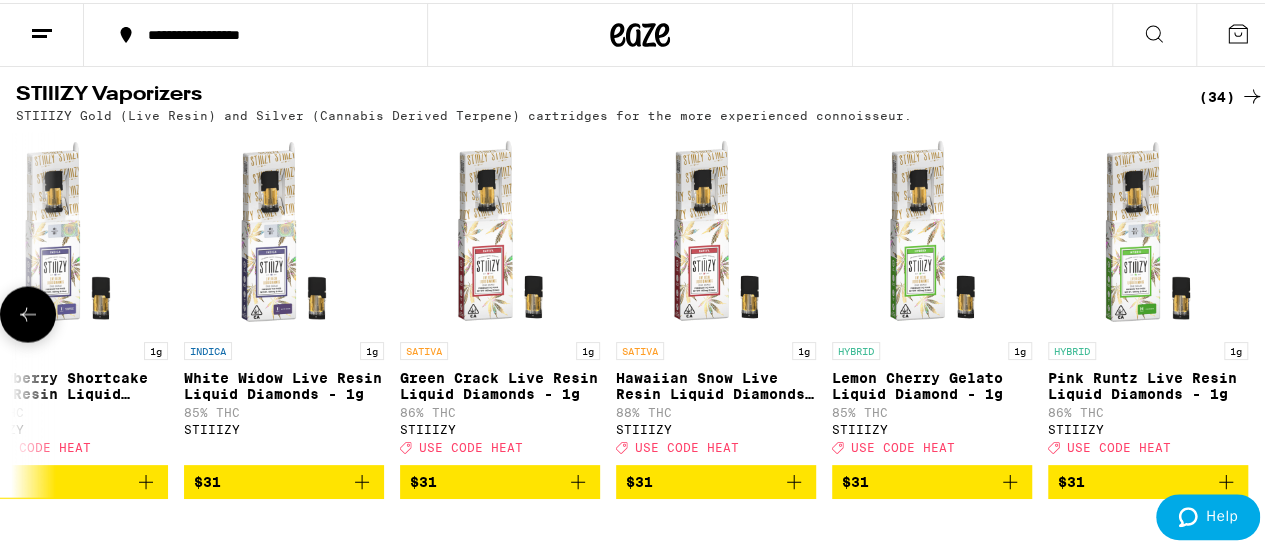 click 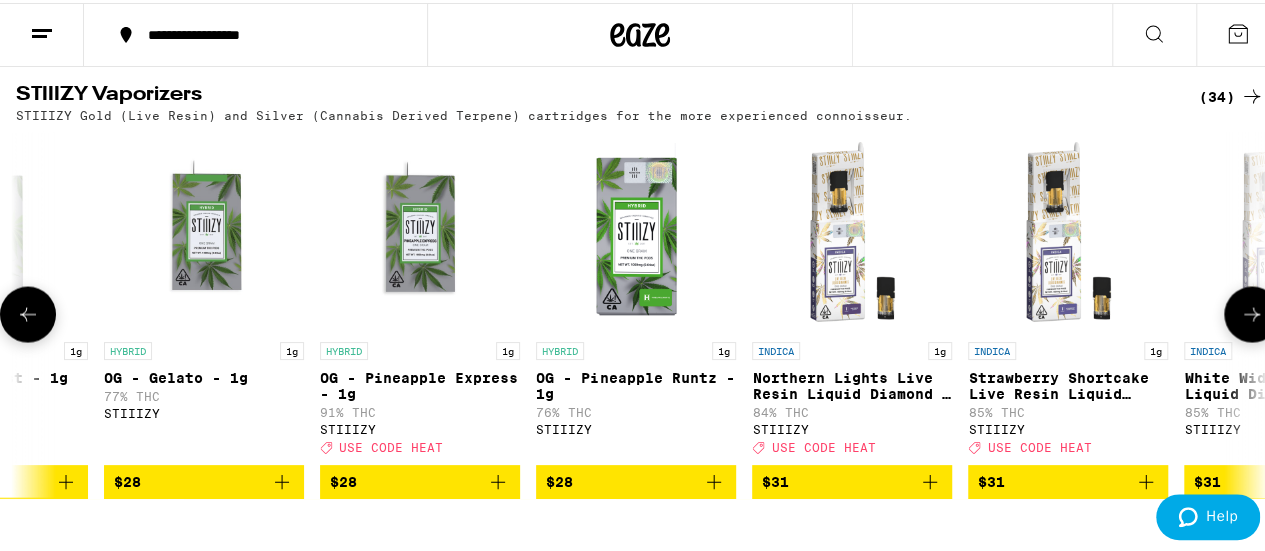 click 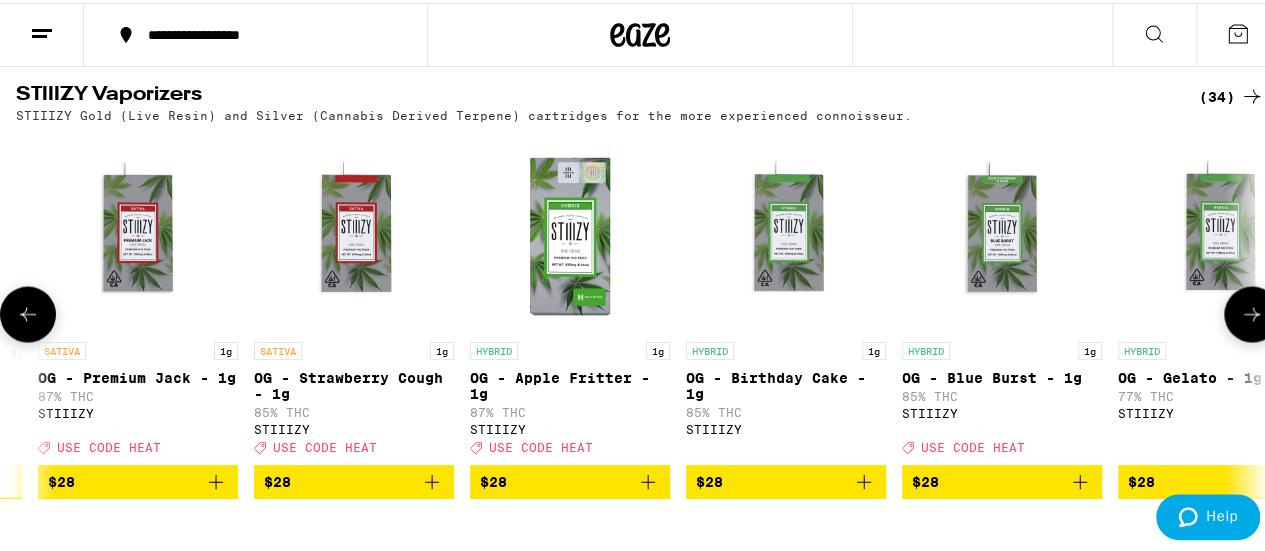 click 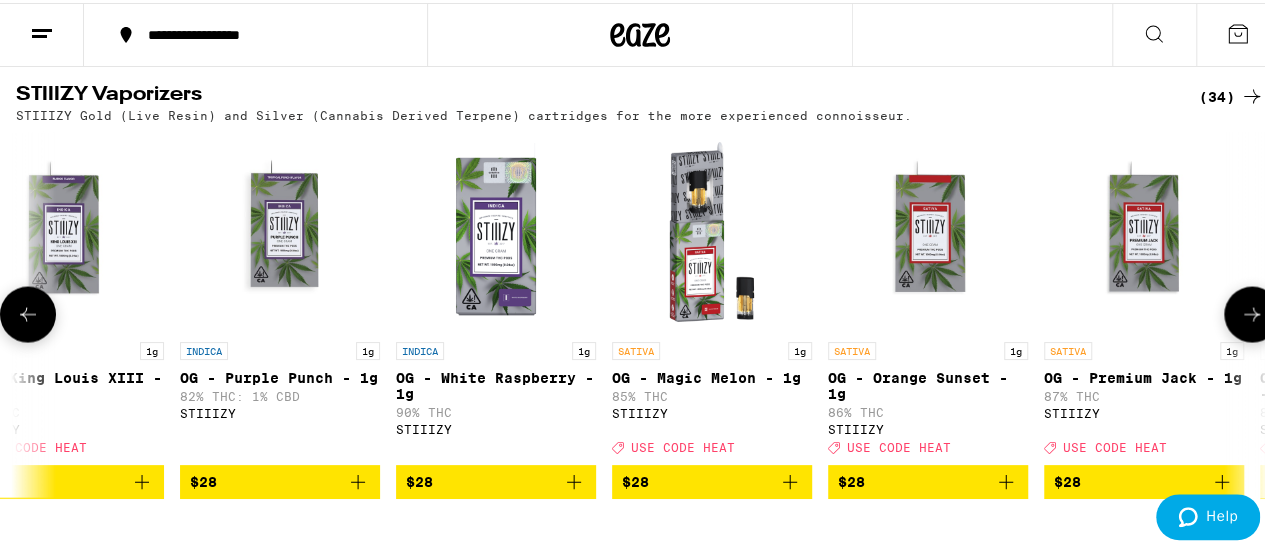 scroll, scrollTop: 0, scrollLeft: 3067, axis: horizontal 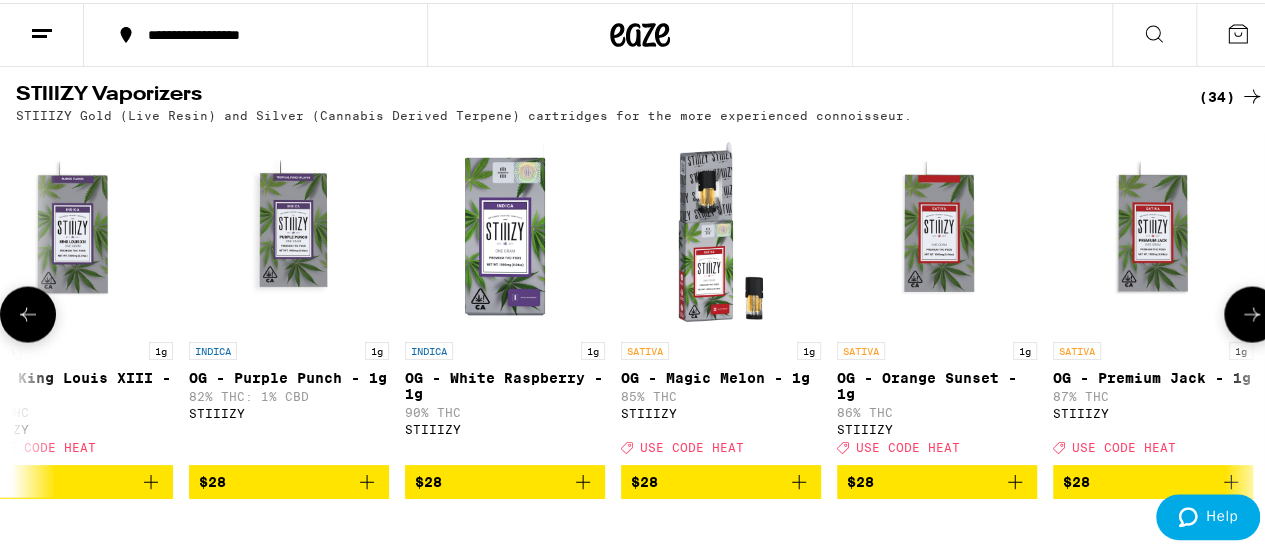 click 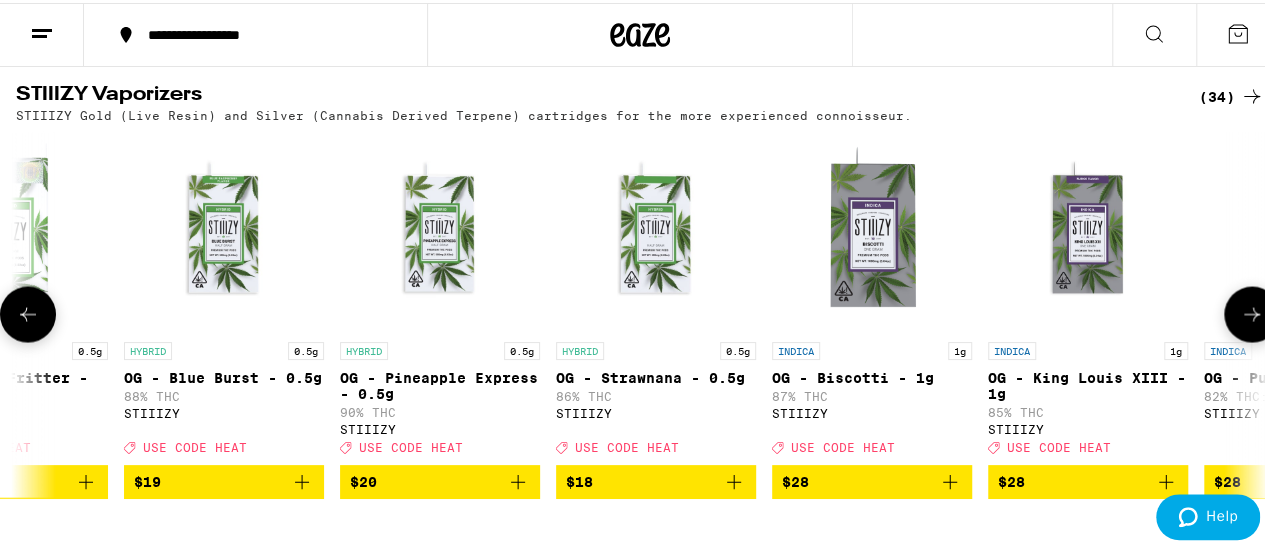 click 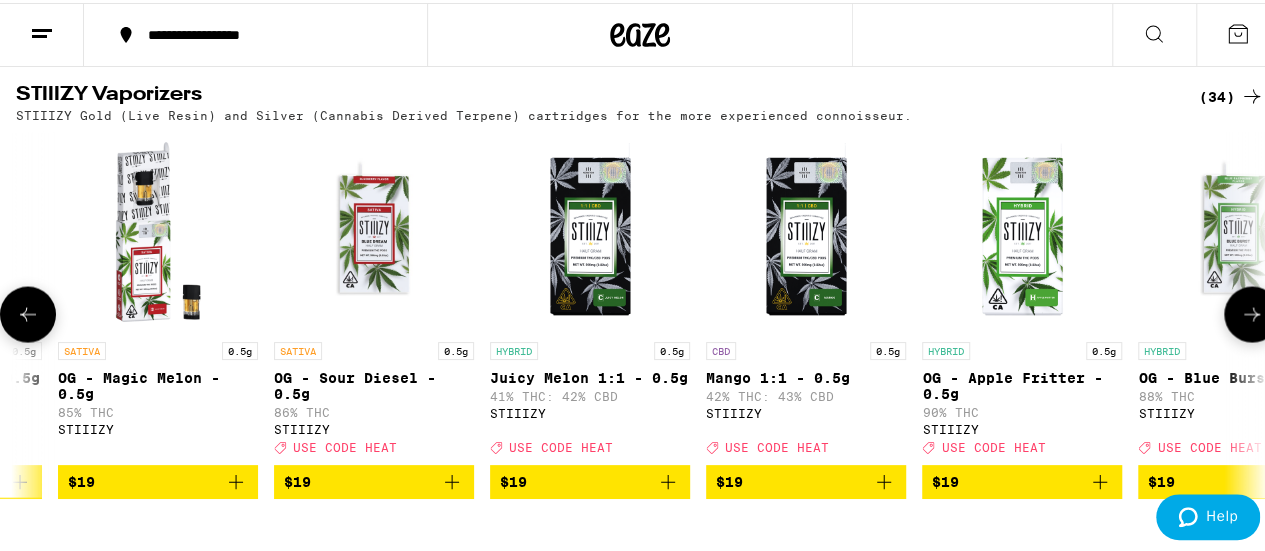 click 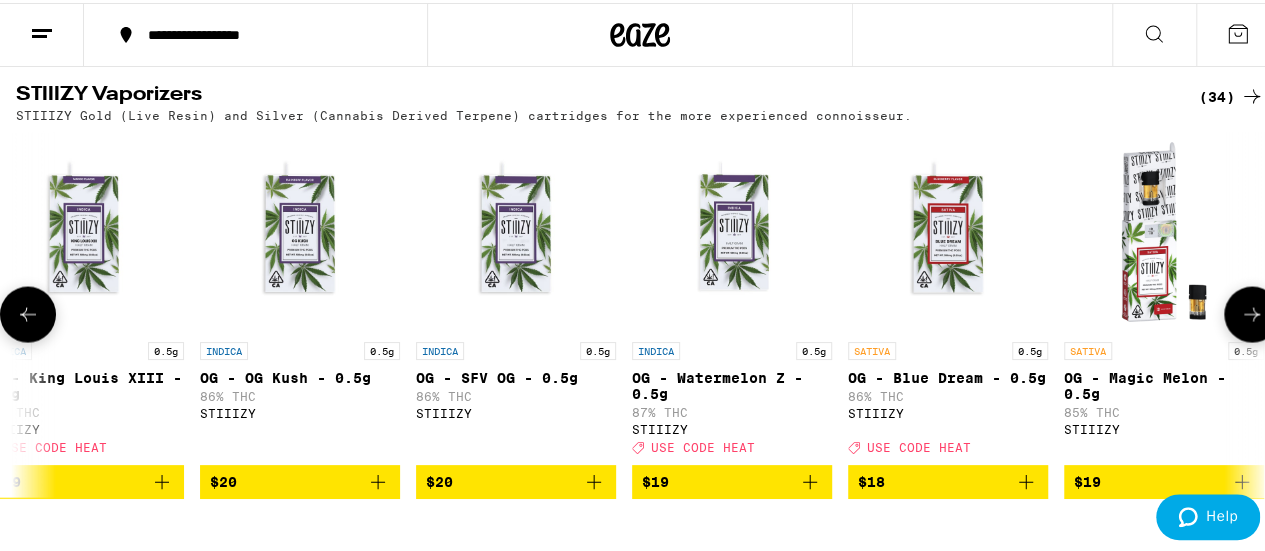 scroll, scrollTop: 0, scrollLeft: 23, axis: horizontal 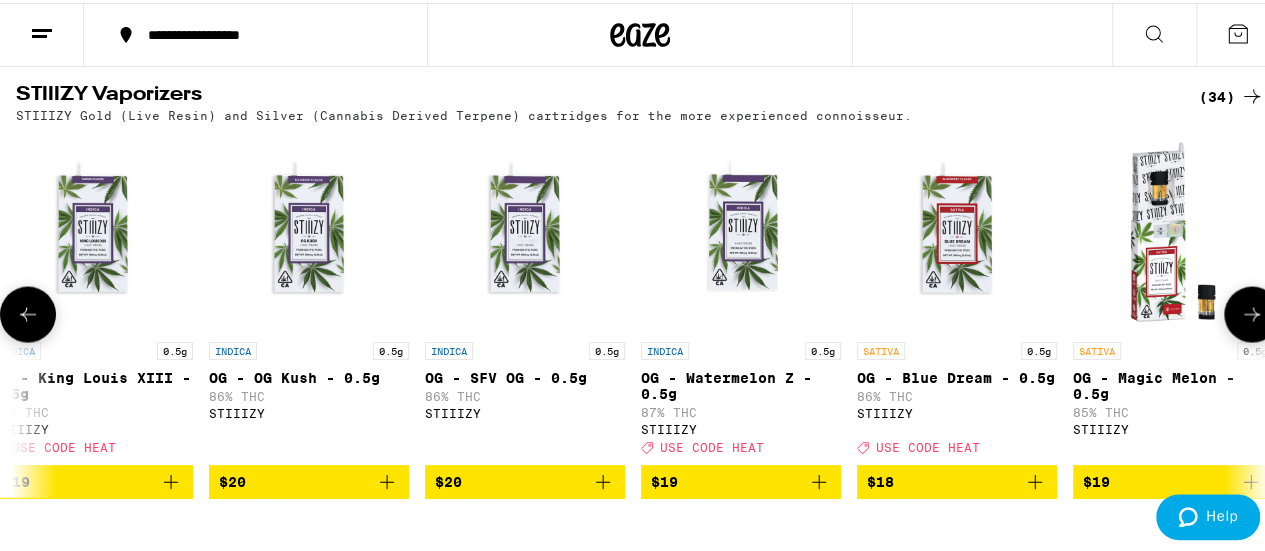click 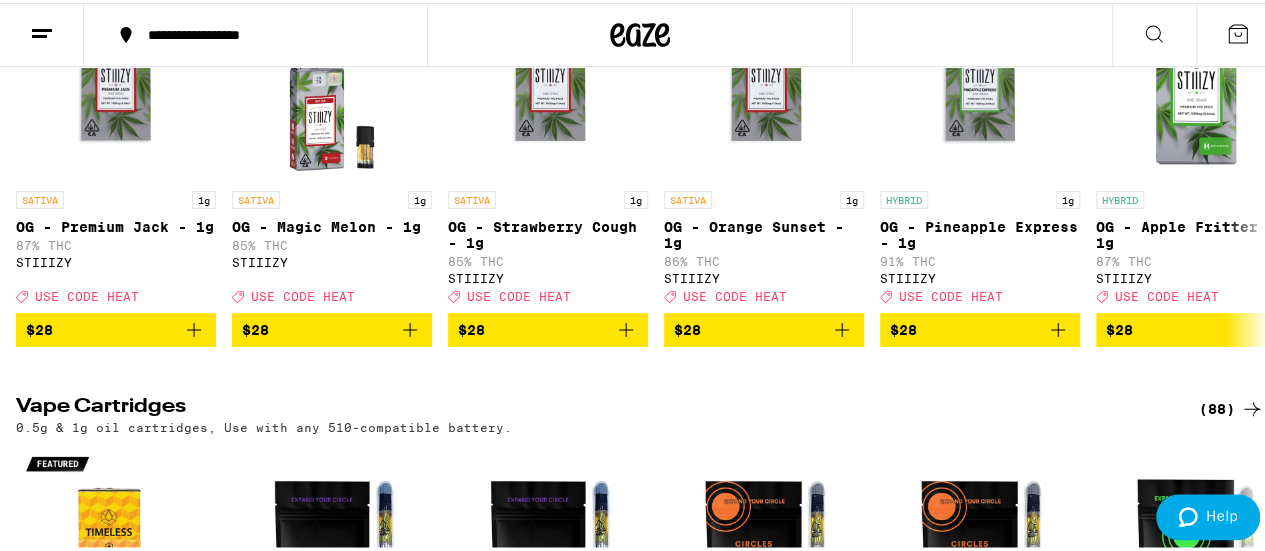 scroll, scrollTop: 0, scrollLeft: 0, axis: both 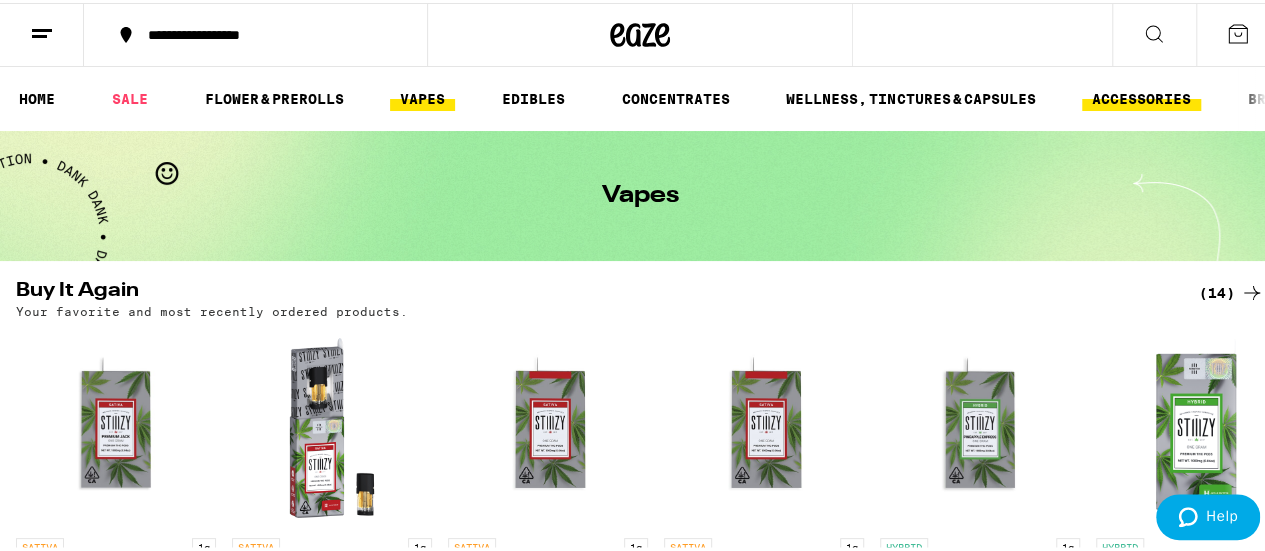 click on "ACCESSORIES" at bounding box center [1141, 96] 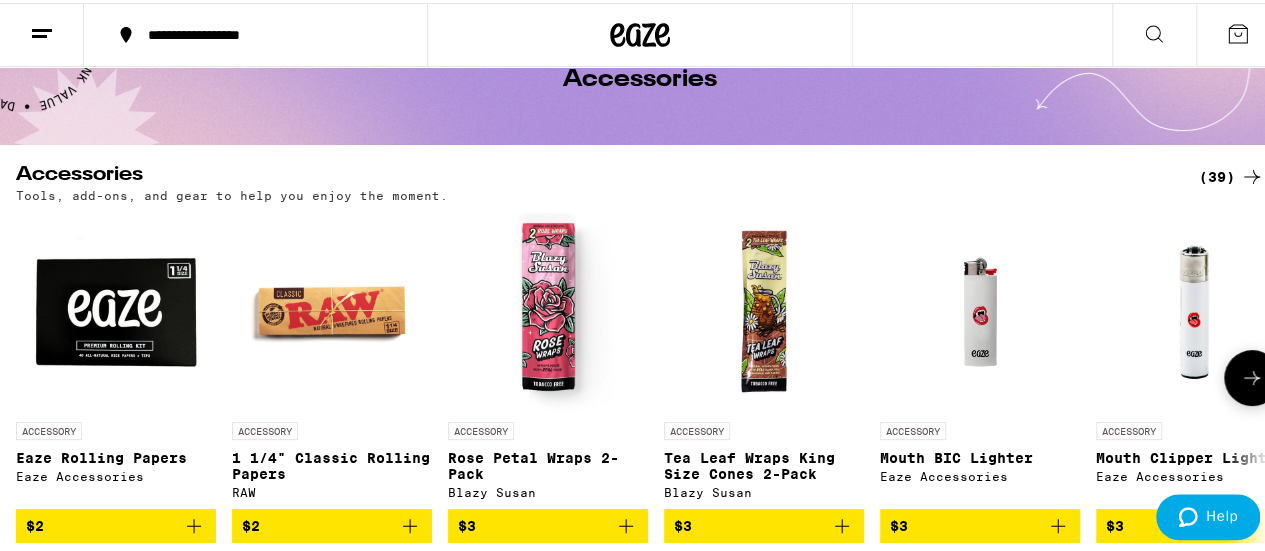 scroll, scrollTop: 300, scrollLeft: 0, axis: vertical 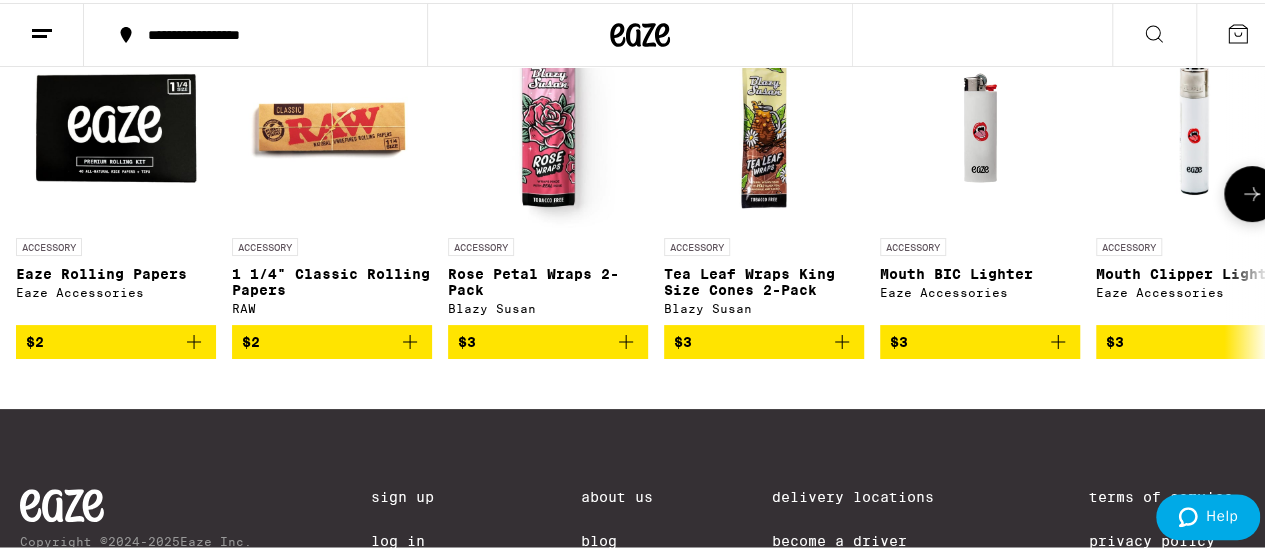 click 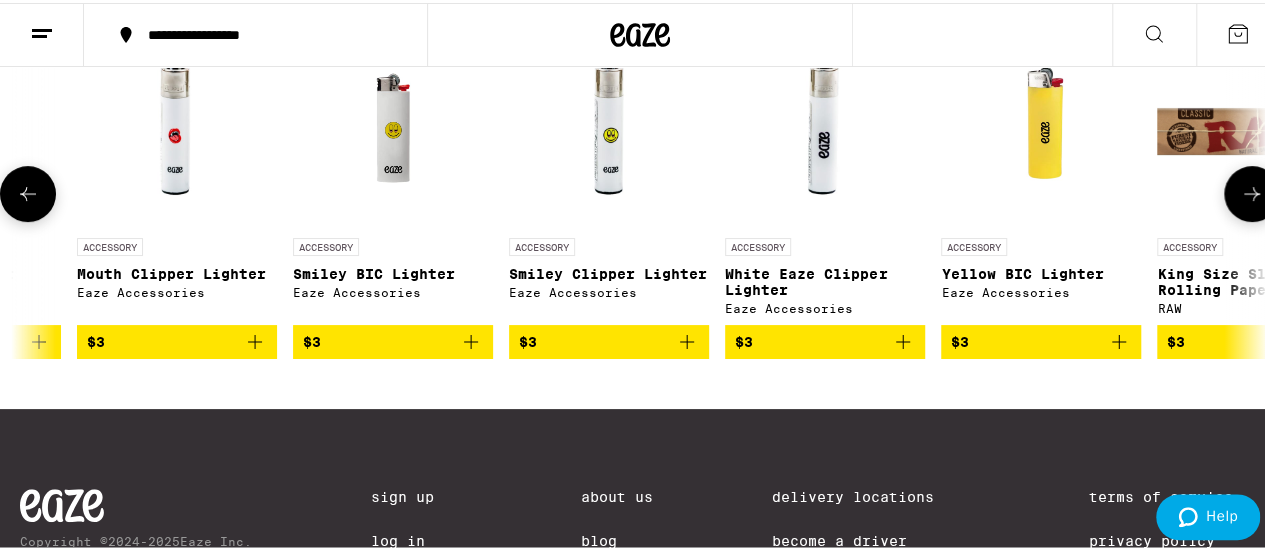 click 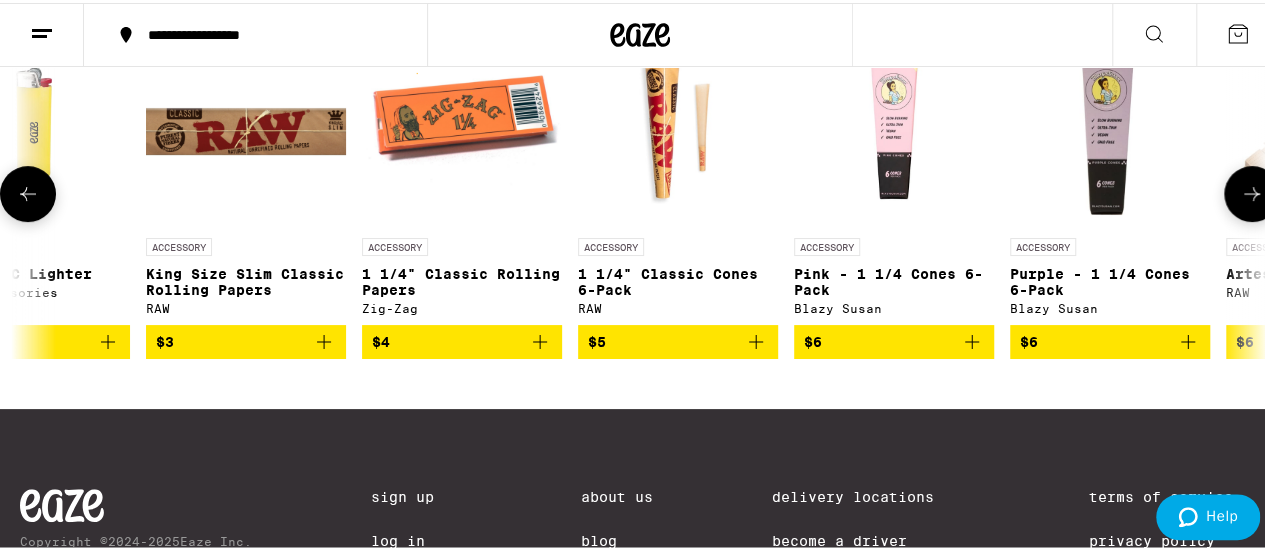 click 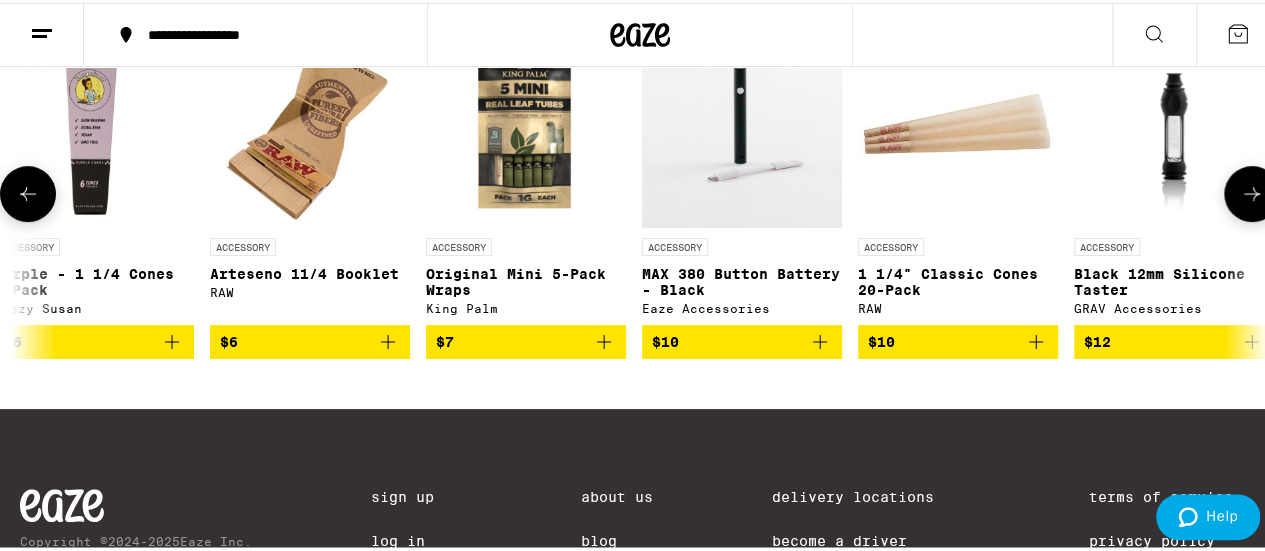 click 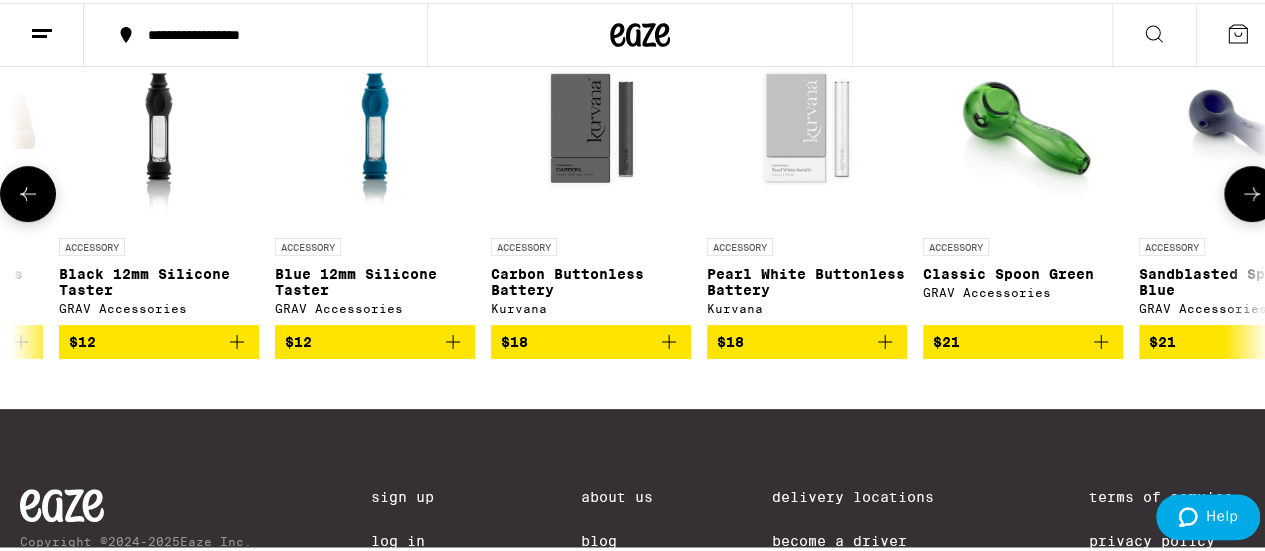 click 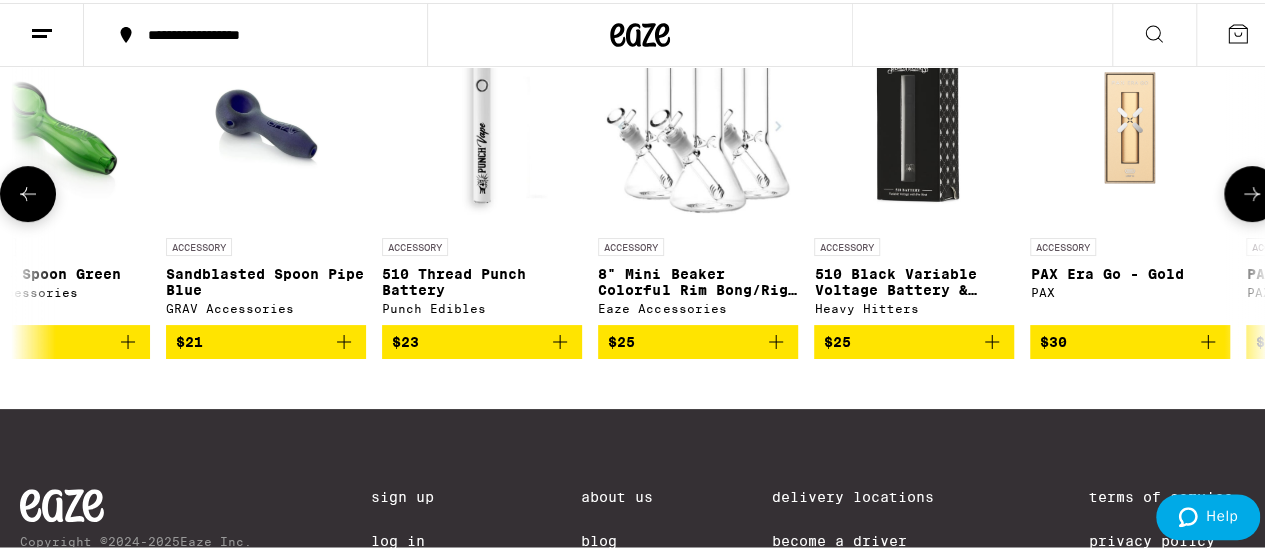 scroll, scrollTop: 0, scrollLeft: 5076, axis: horizontal 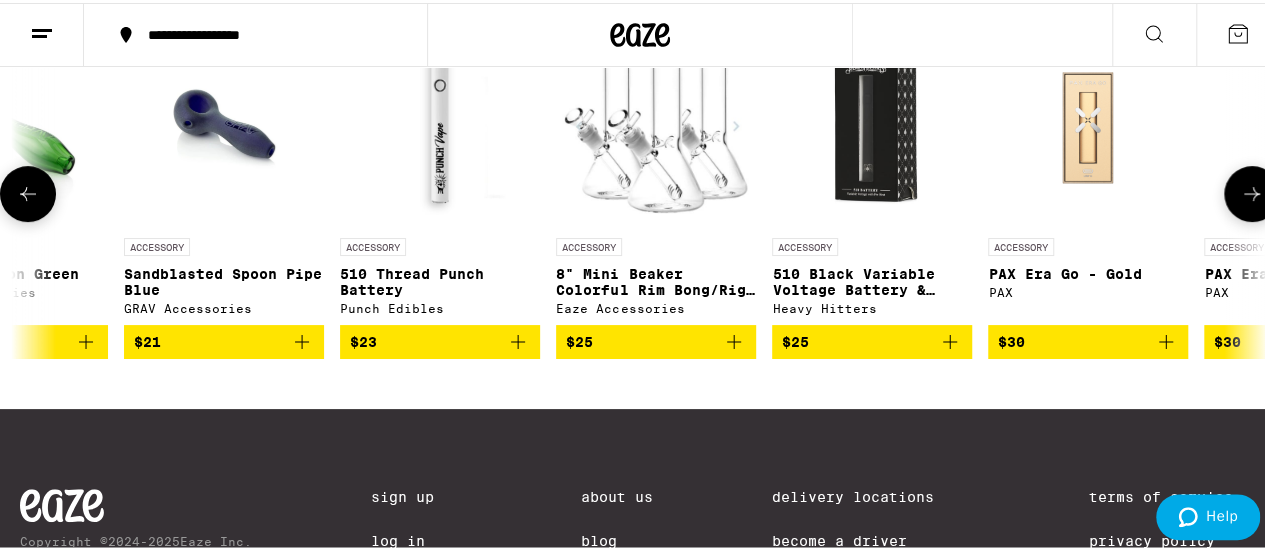 click 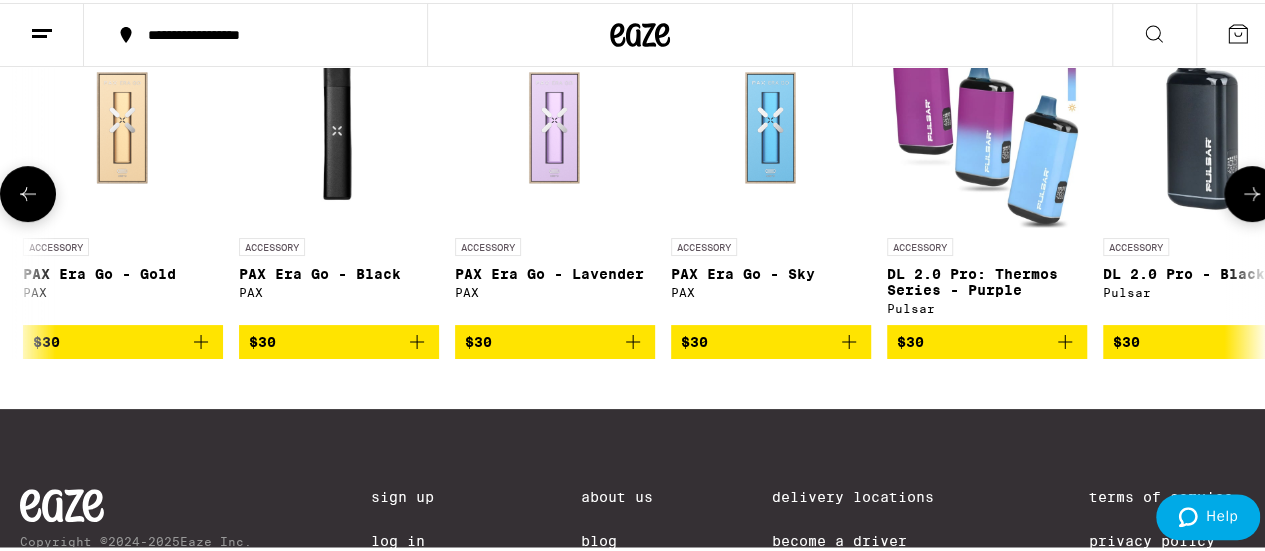 scroll, scrollTop: 0, scrollLeft: 6092, axis: horizontal 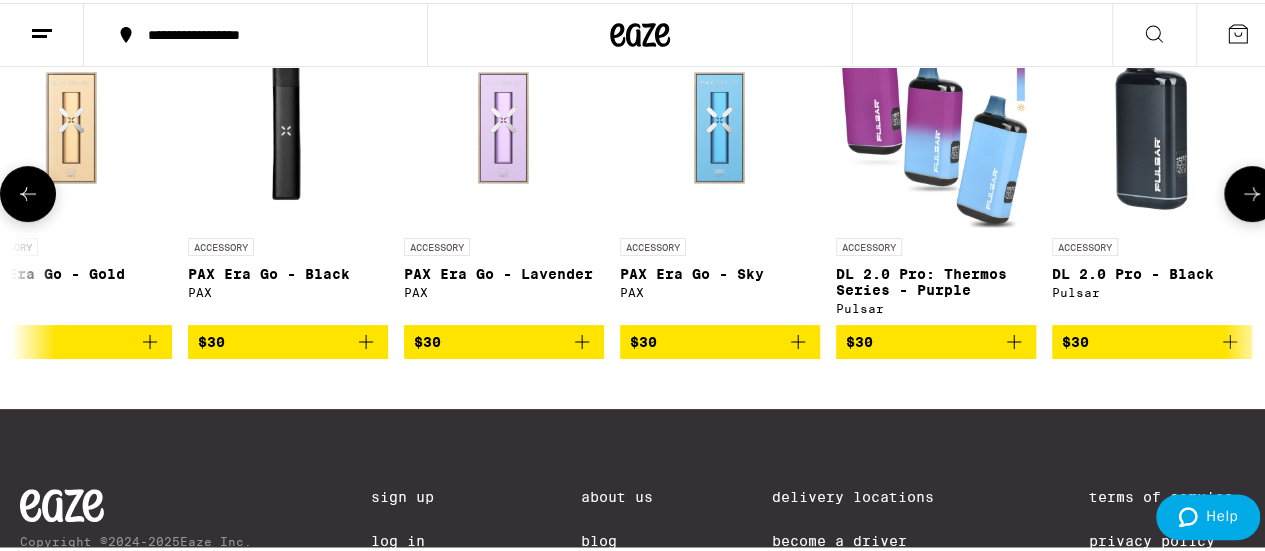 click 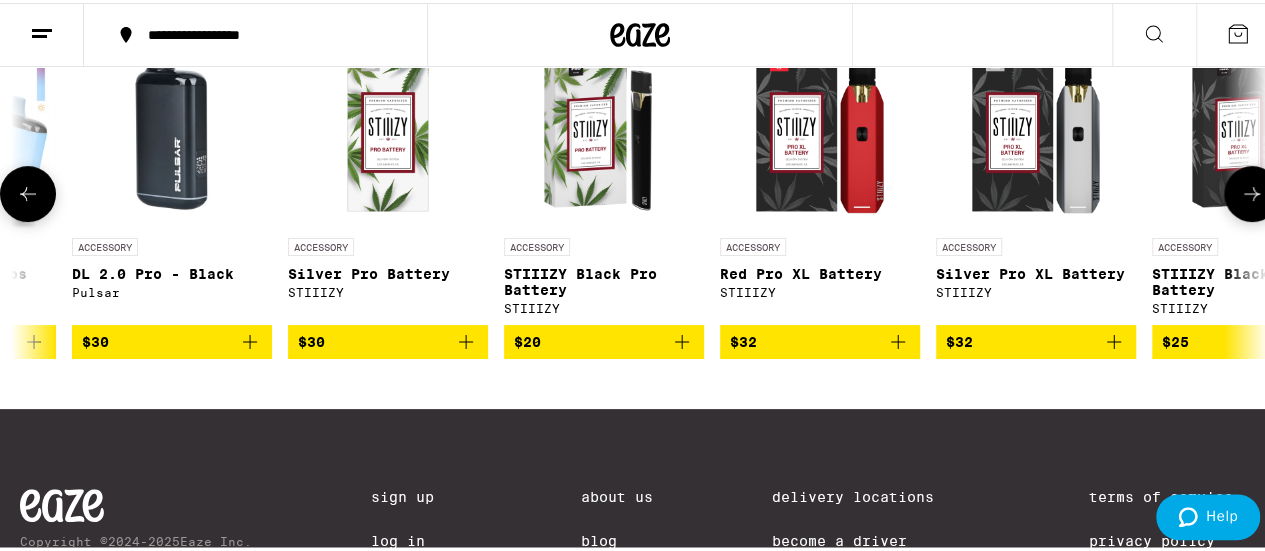 scroll, scrollTop: 0, scrollLeft: 7107, axis: horizontal 